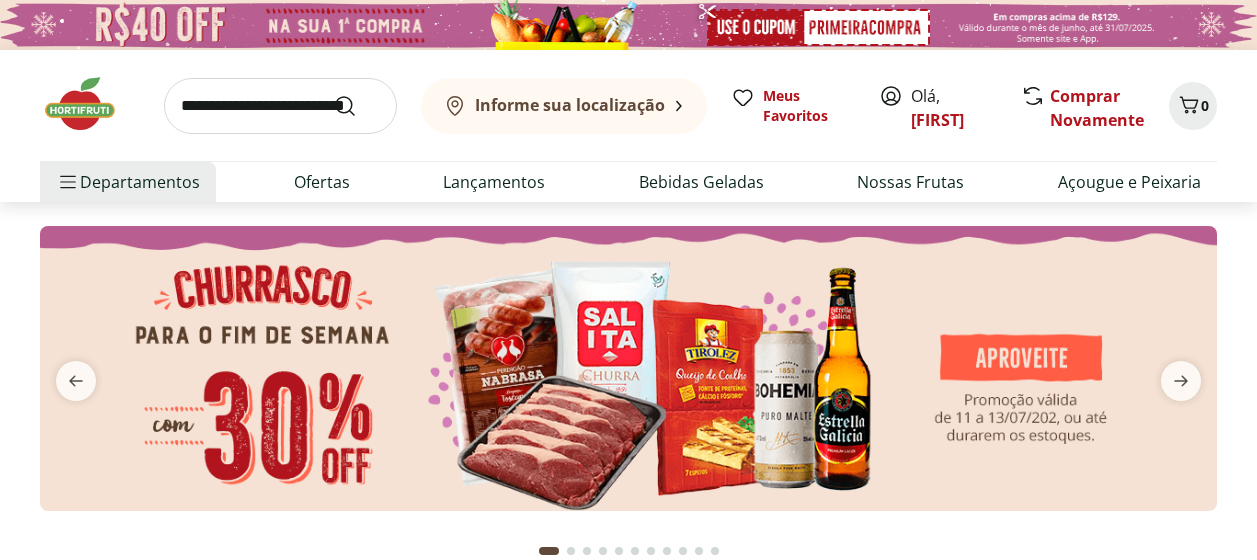 scroll, scrollTop: 0, scrollLeft: 0, axis: both 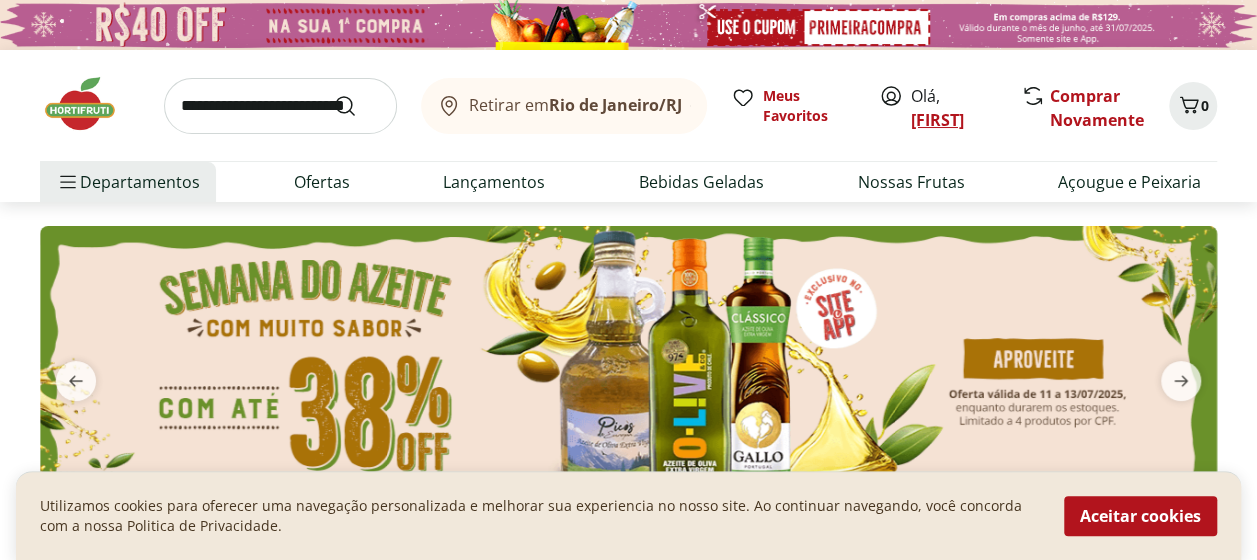 click on "[FIRST]" at bounding box center [937, 120] 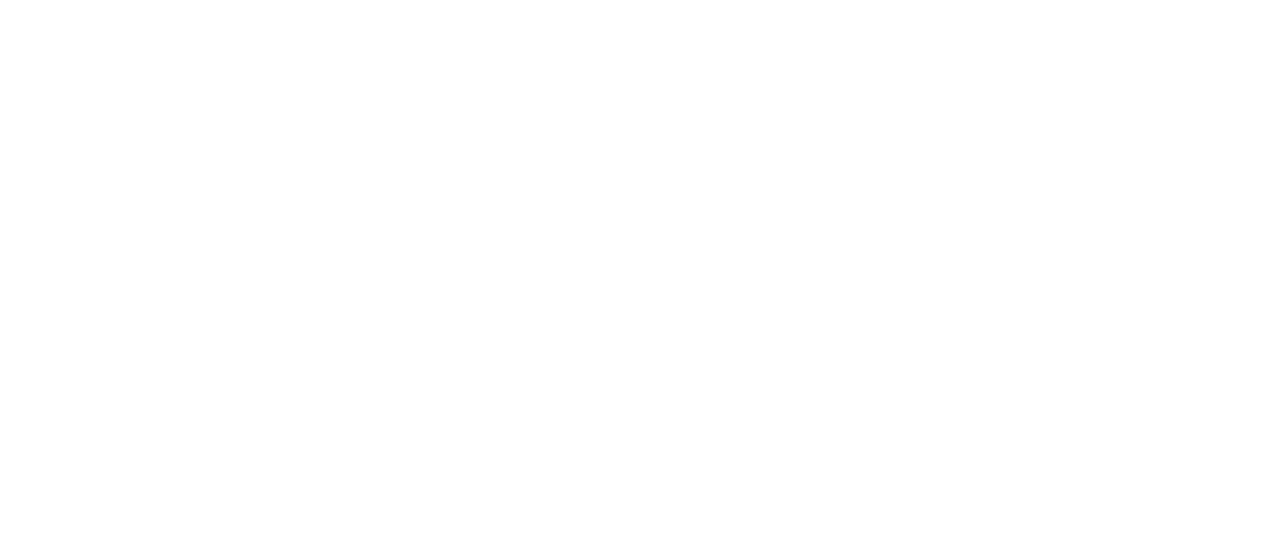 scroll, scrollTop: 0, scrollLeft: 0, axis: both 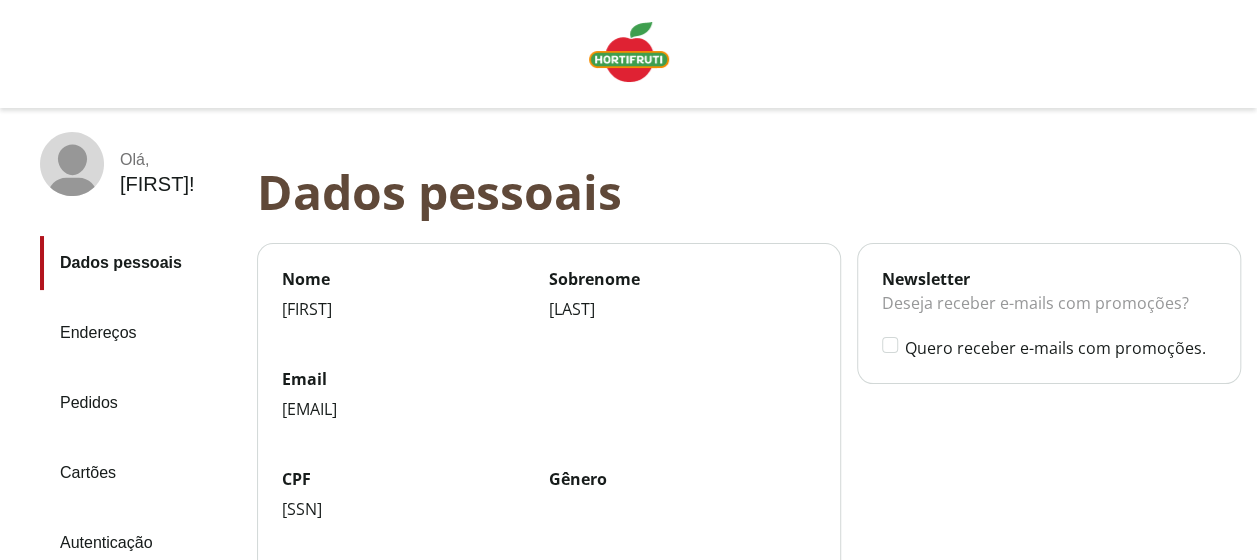 click on "Pedidos" at bounding box center [140, 403] 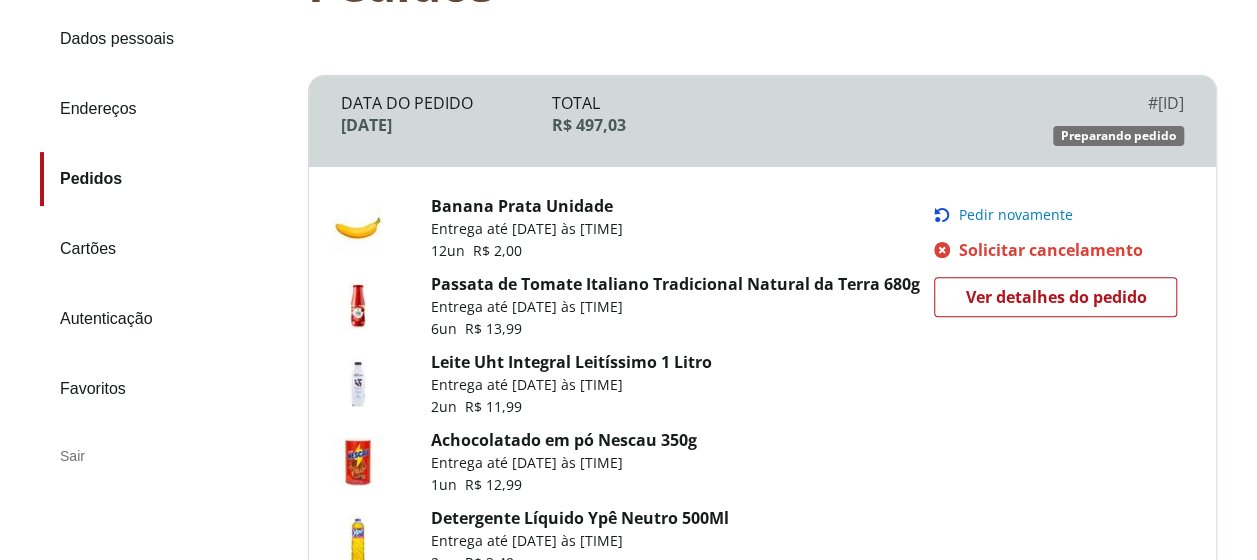 scroll, scrollTop: 223, scrollLeft: 0, axis: vertical 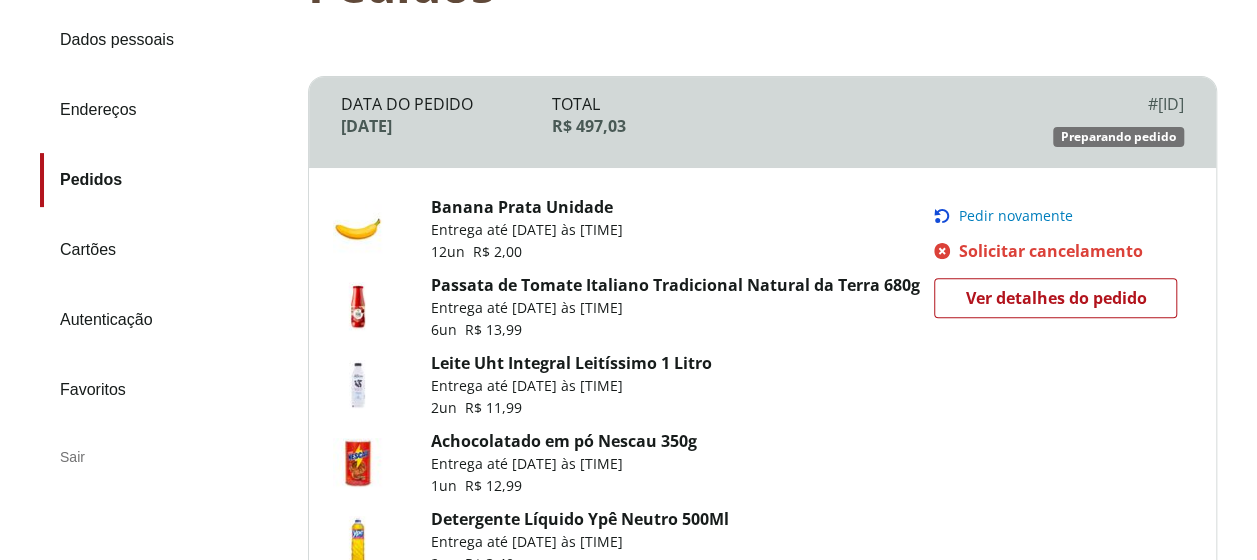 click on "Pedir novamente" at bounding box center (1015, 216) 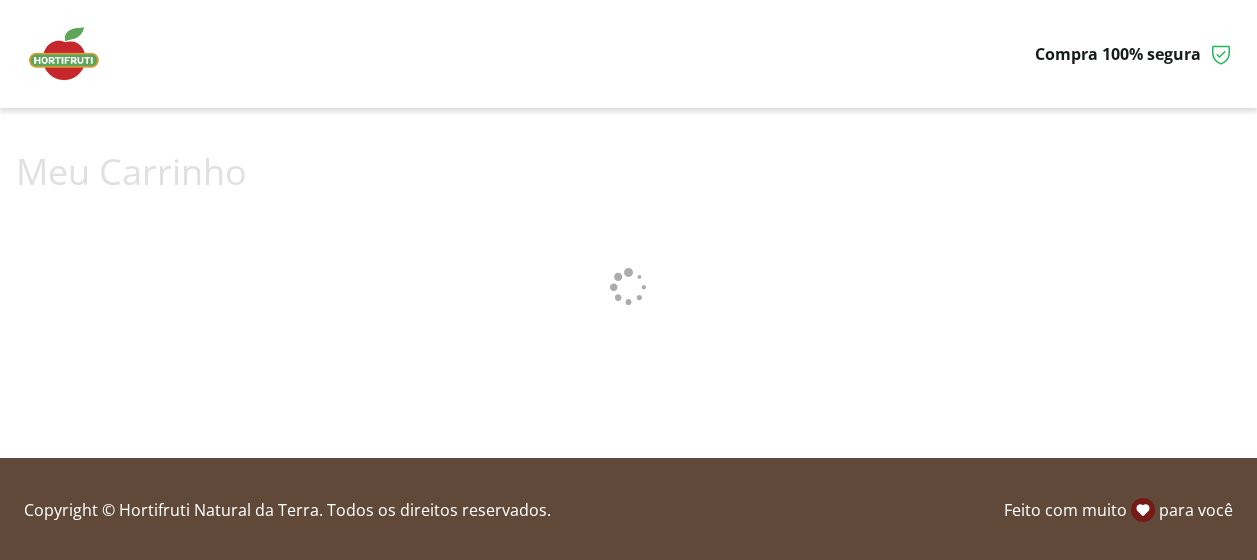 scroll, scrollTop: 0, scrollLeft: 0, axis: both 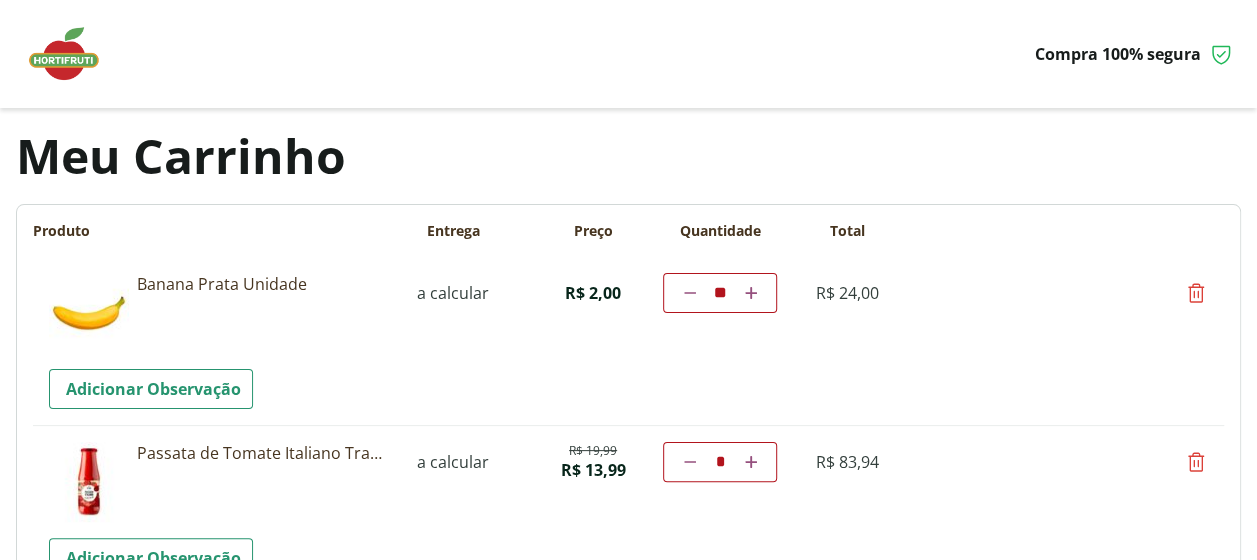 click at bounding box center [74, 54] 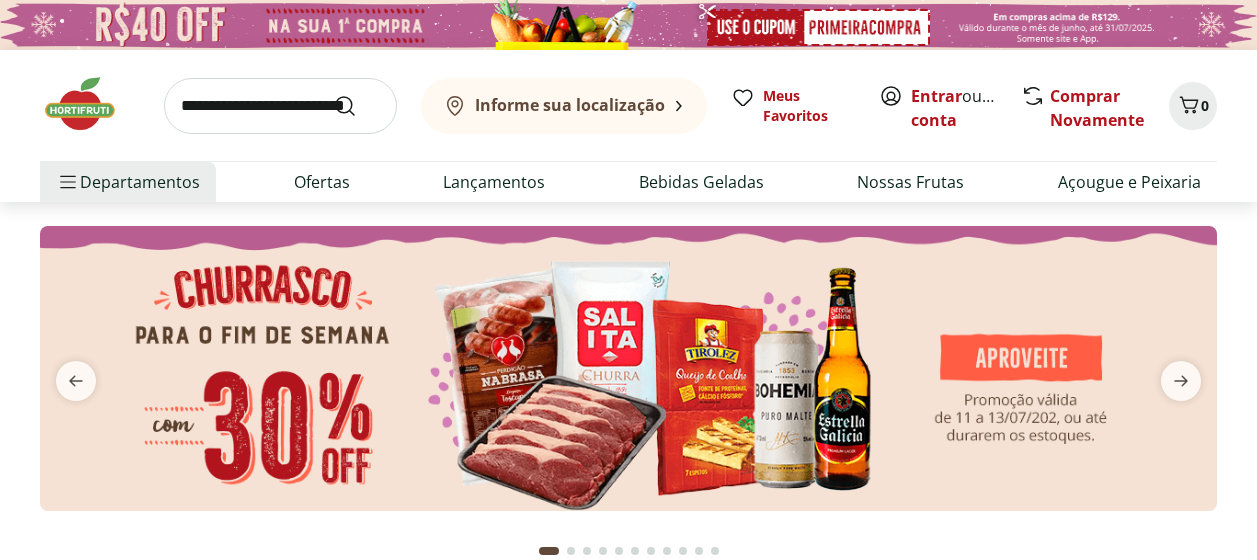 scroll, scrollTop: 0, scrollLeft: 0, axis: both 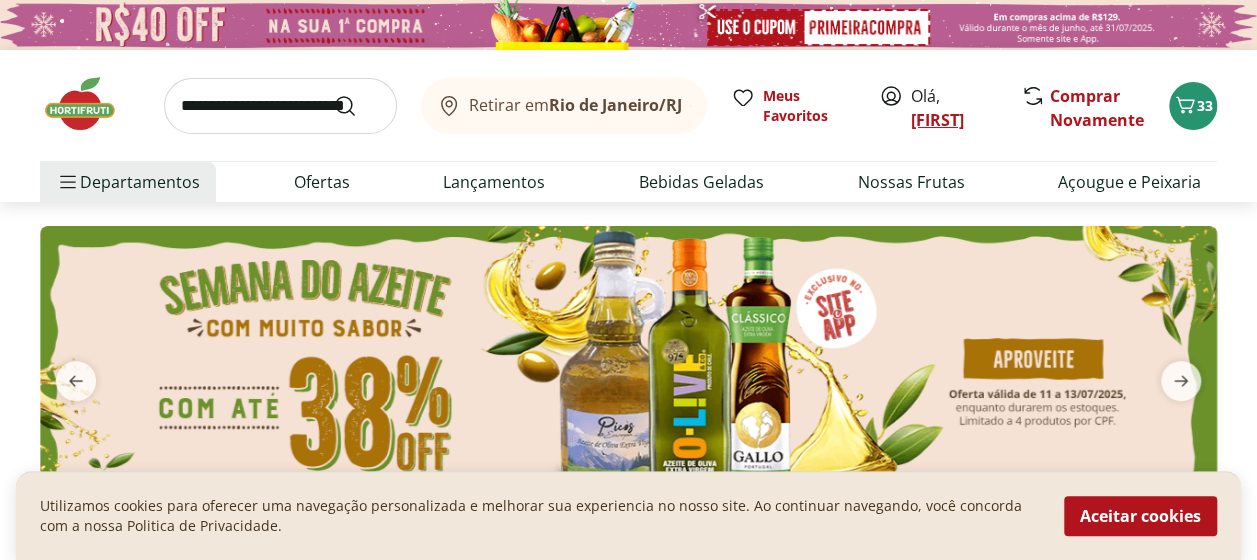 click on "[FIRST]" at bounding box center [937, 120] 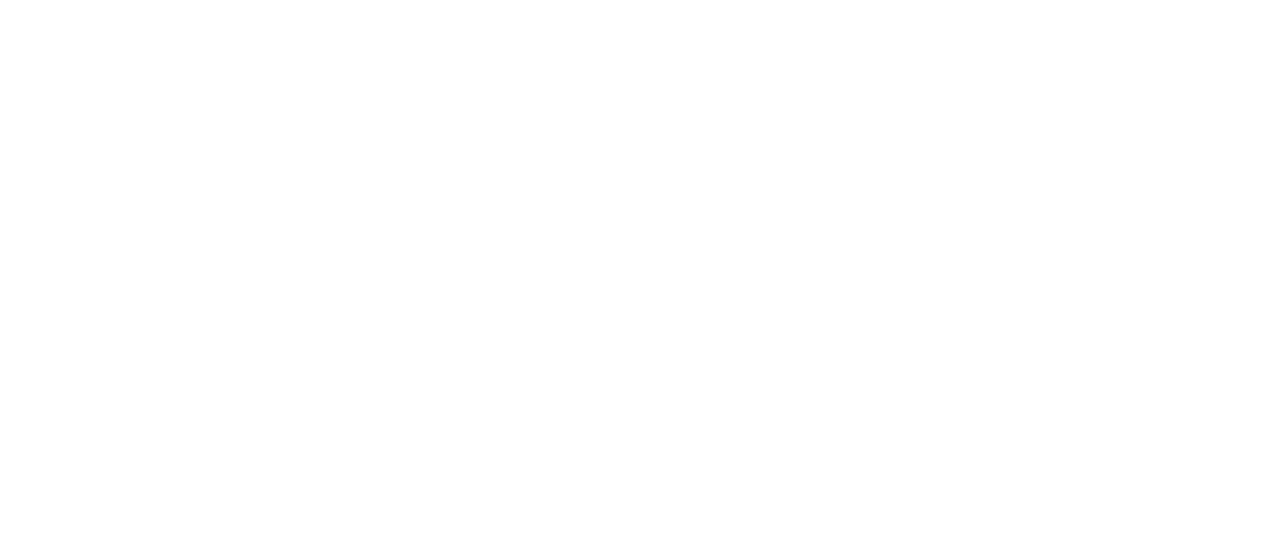 scroll, scrollTop: 0, scrollLeft: 0, axis: both 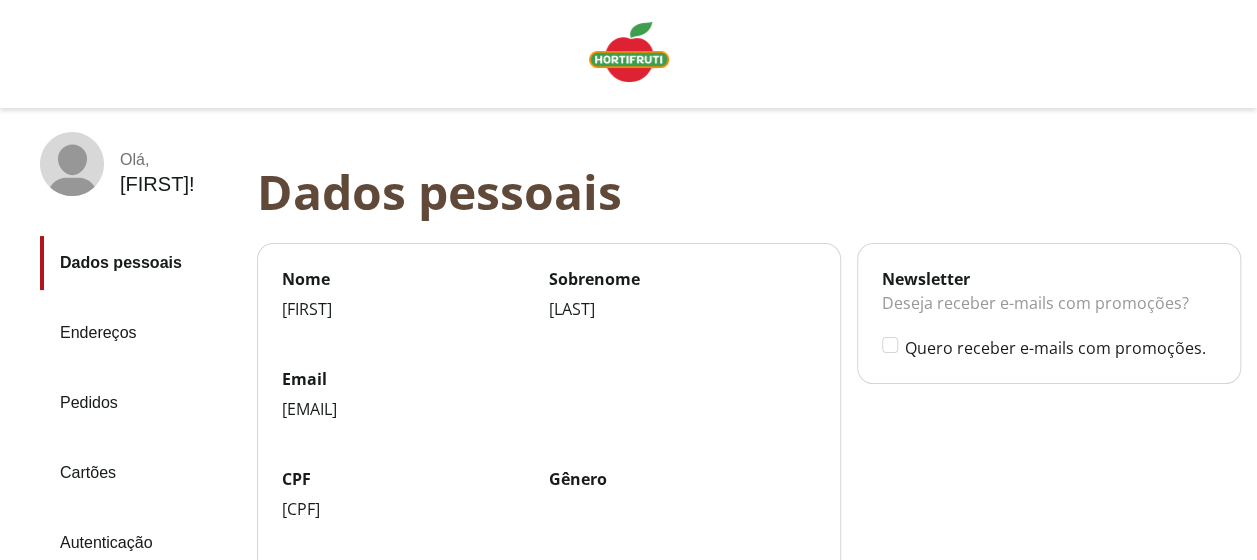 click on "Pedidos" at bounding box center [140, 403] 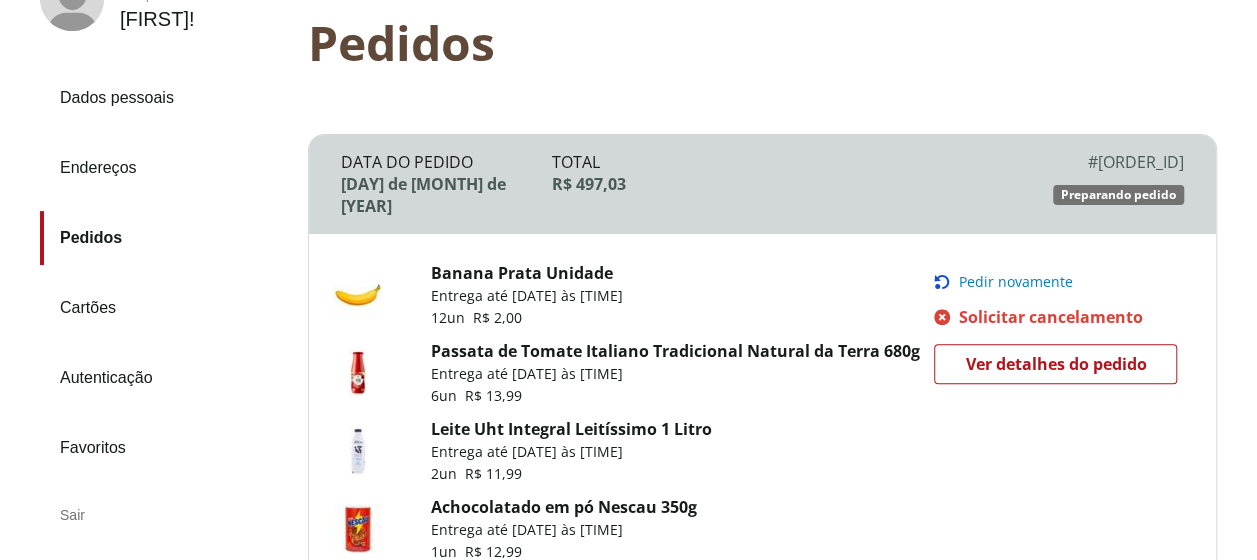 scroll, scrollTop: 166, scrollLeft: 0, axis: vertical 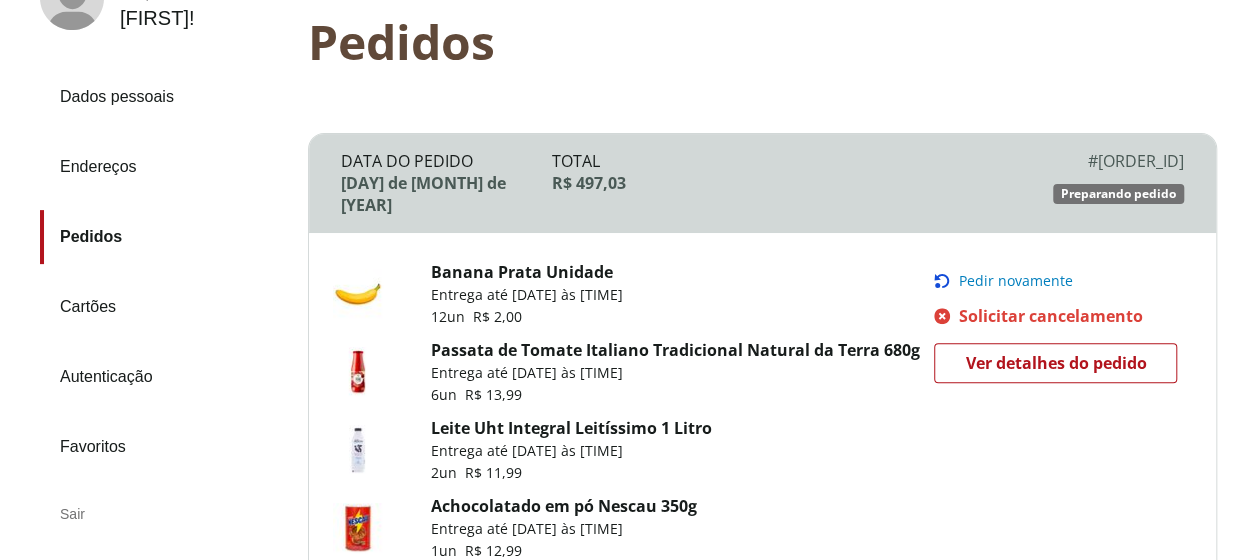 click on "Solicitar cancelamento" at bounding box center (1050, 316) 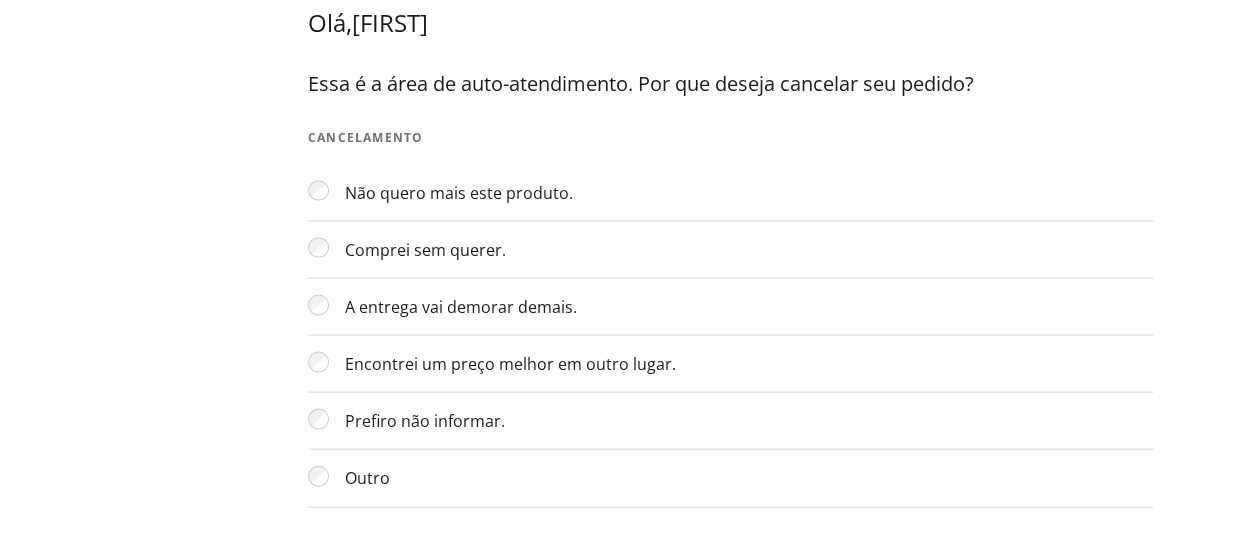 scroll, scrollTop: 1910, scrollLeft: 0, axis: vertical 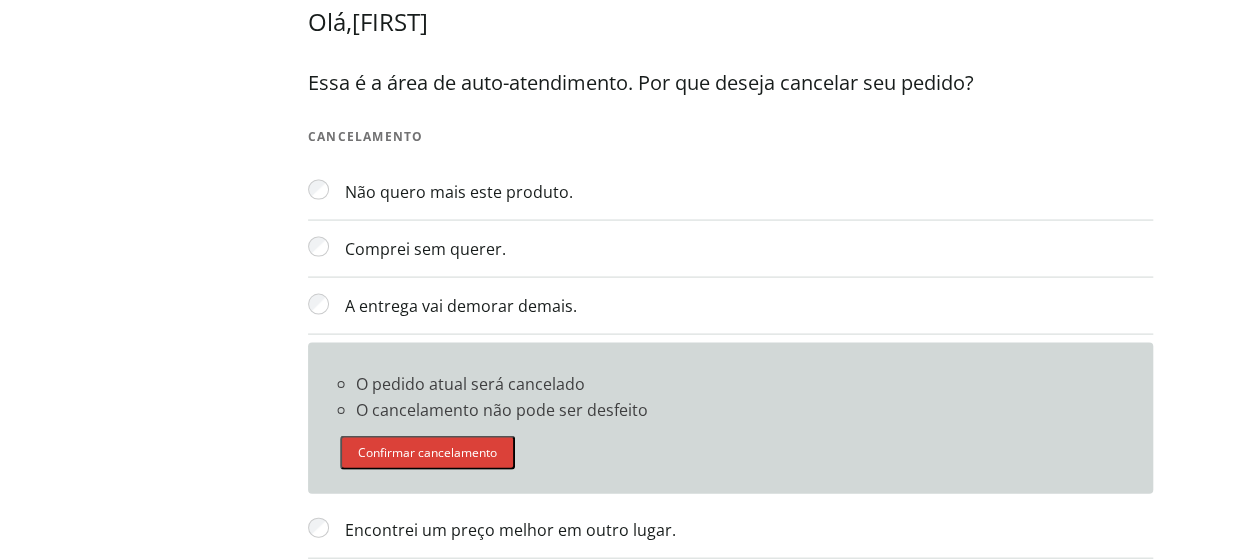click on "Confirmar cancelamento" at bounding box center (427, 453) 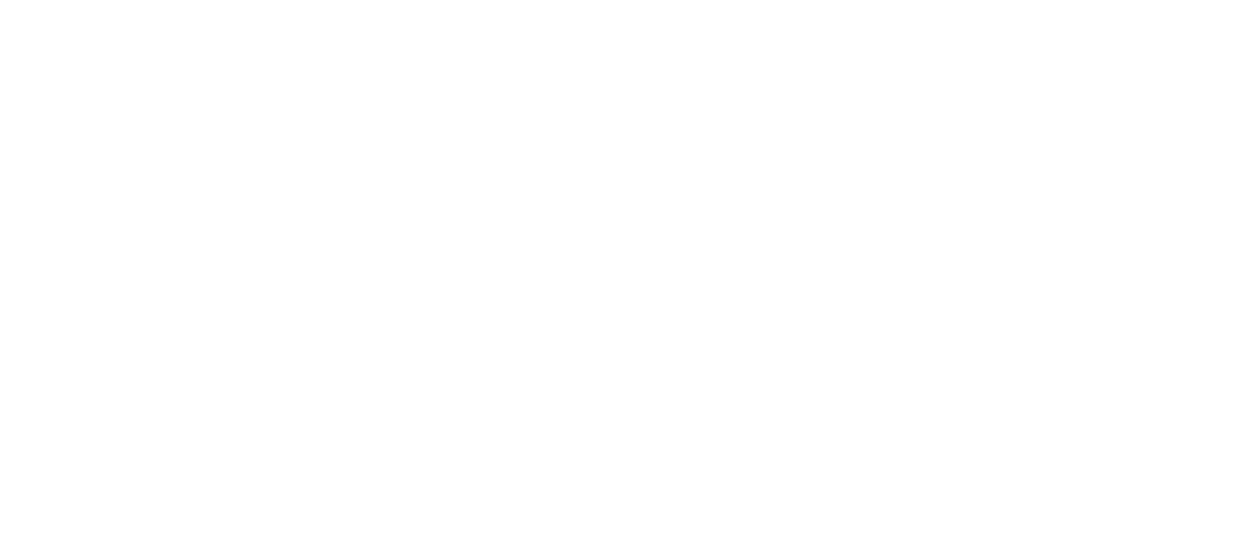 scroll, scrollTop: 0, scrollLeft: 0, axis: both 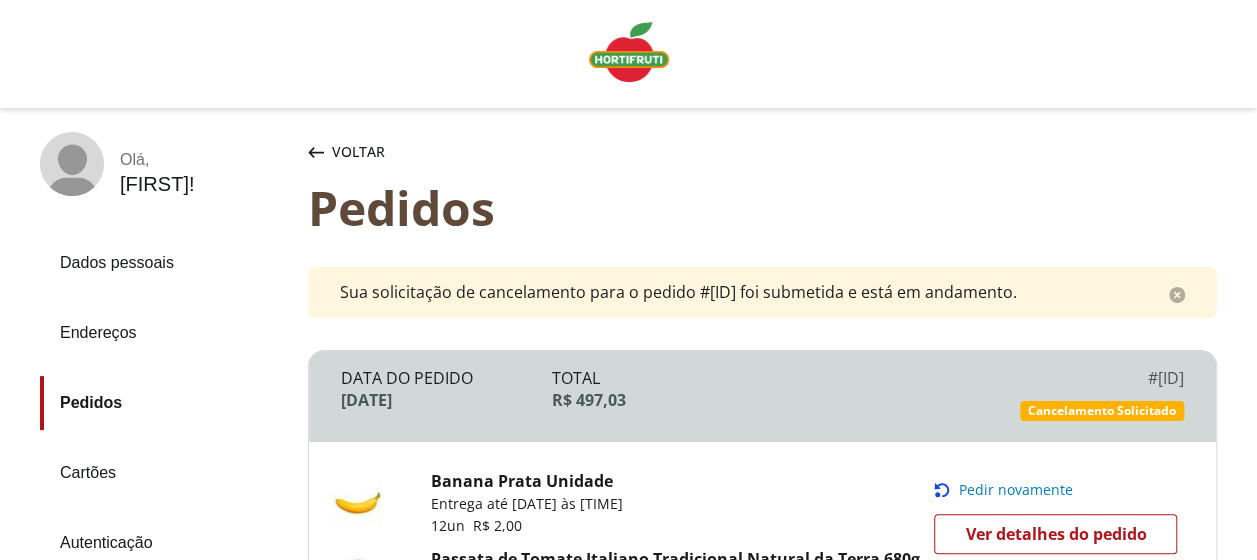 click at bounding box center (629, 52) 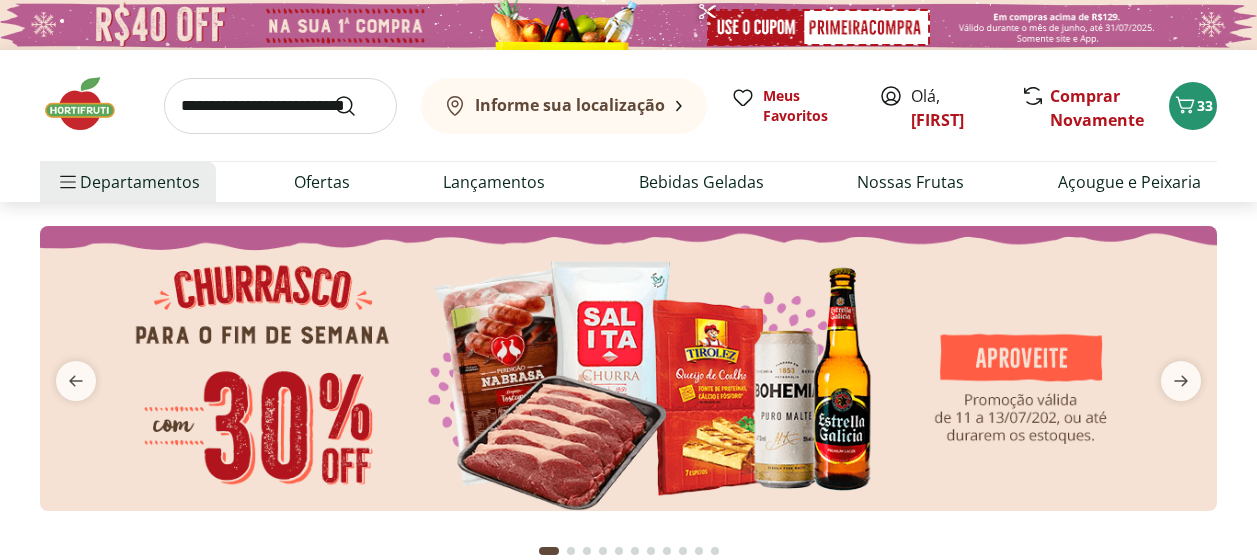 scroll, scrollTop: 0, scrollLeft: 0, axis: both 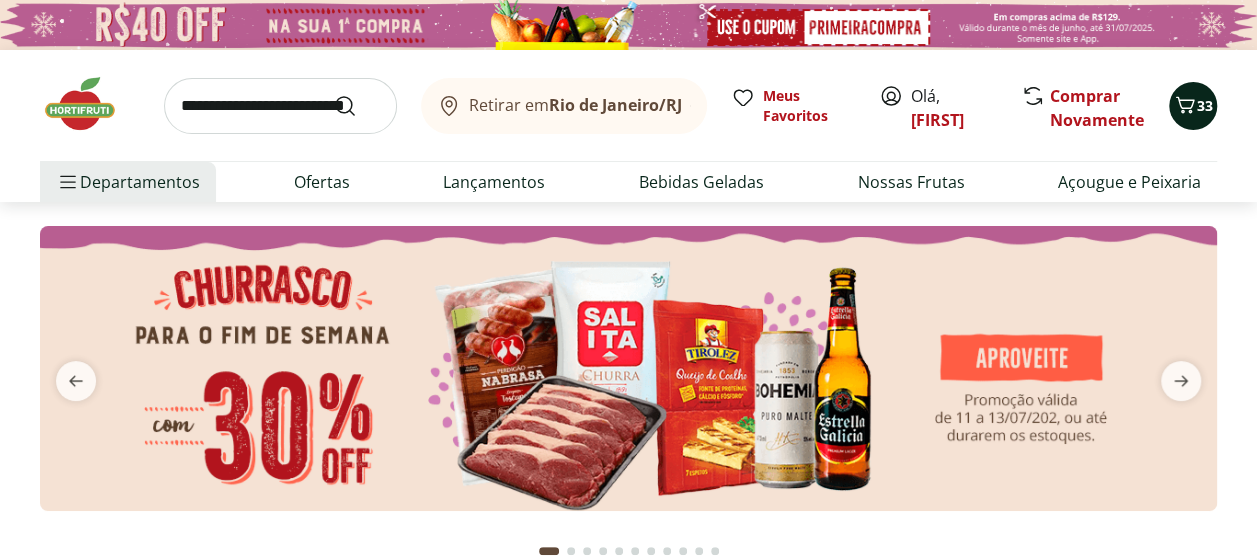 click 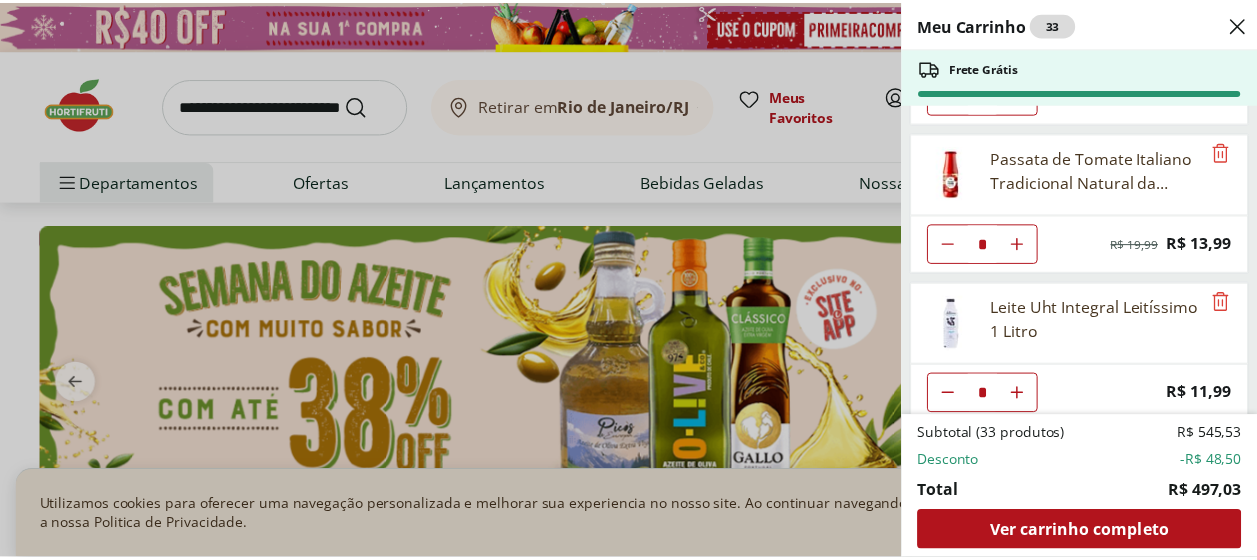 scroll, scrollTop: 0, scrollLeft: 0, axis: both 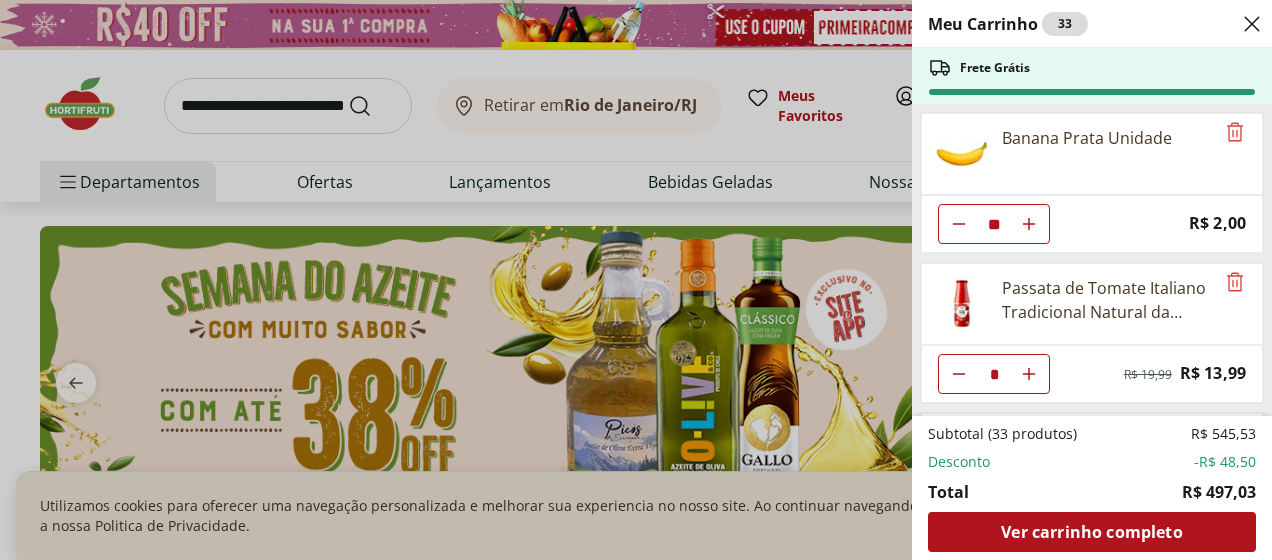click 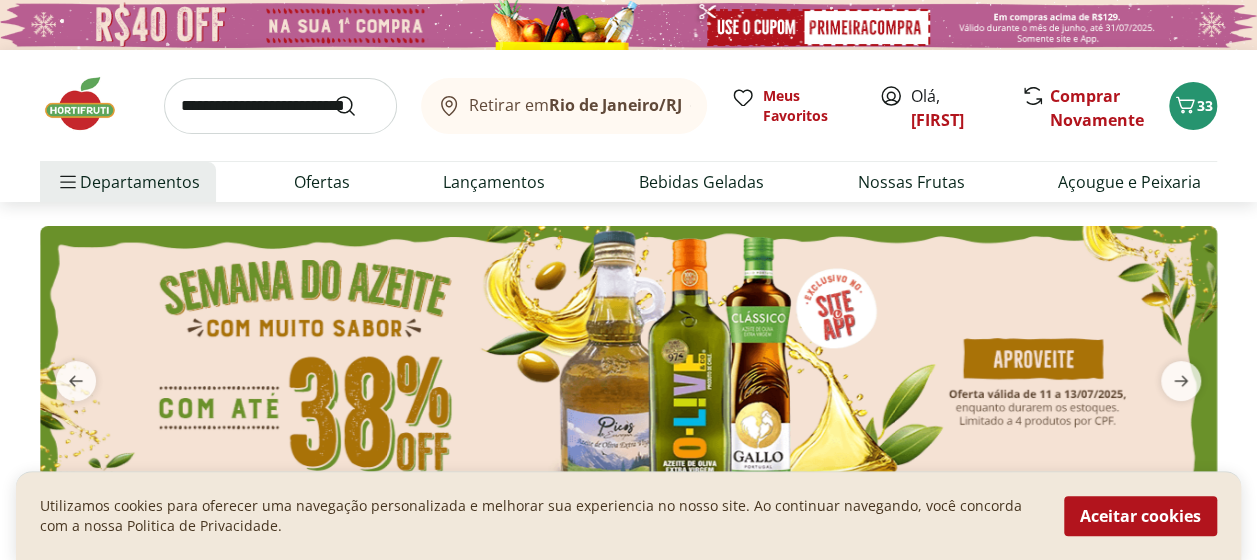 click at bounding box center (280, 106) 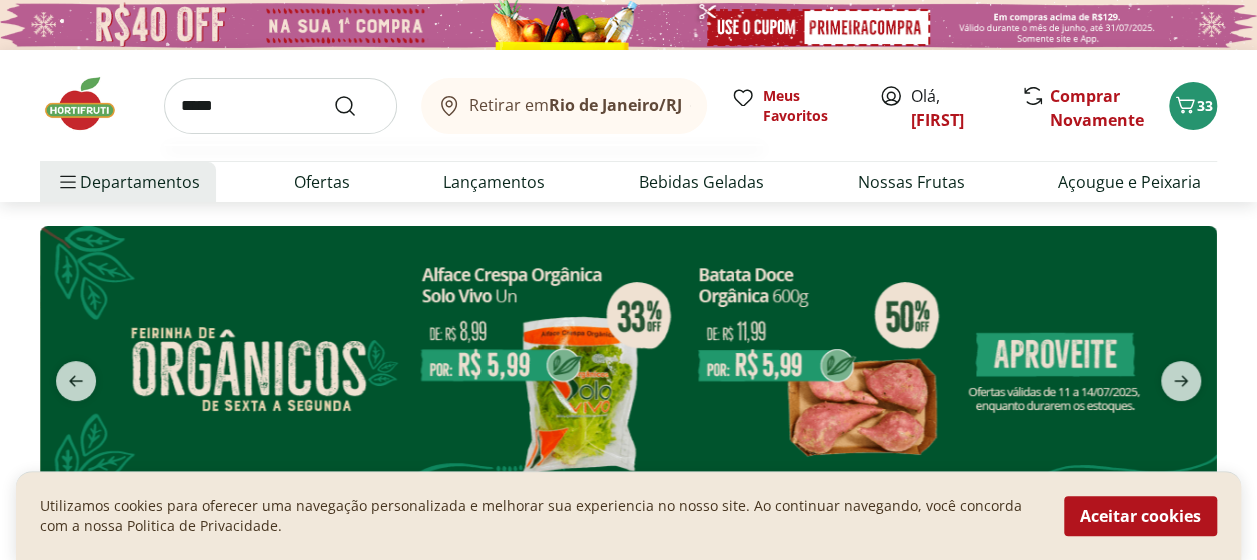 type on "*****" 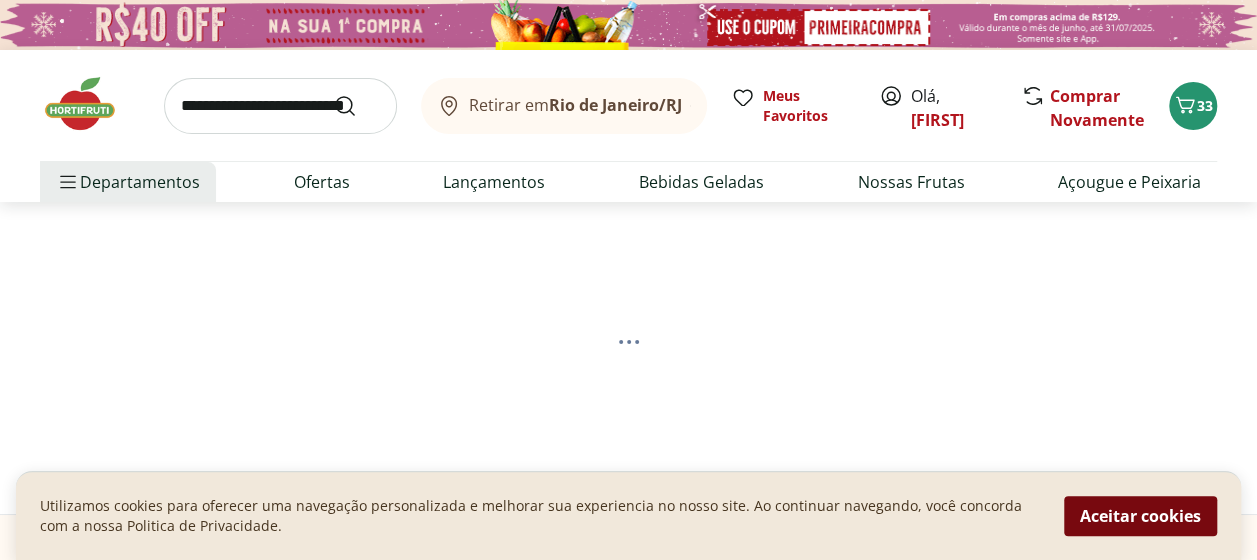 select on "**********" 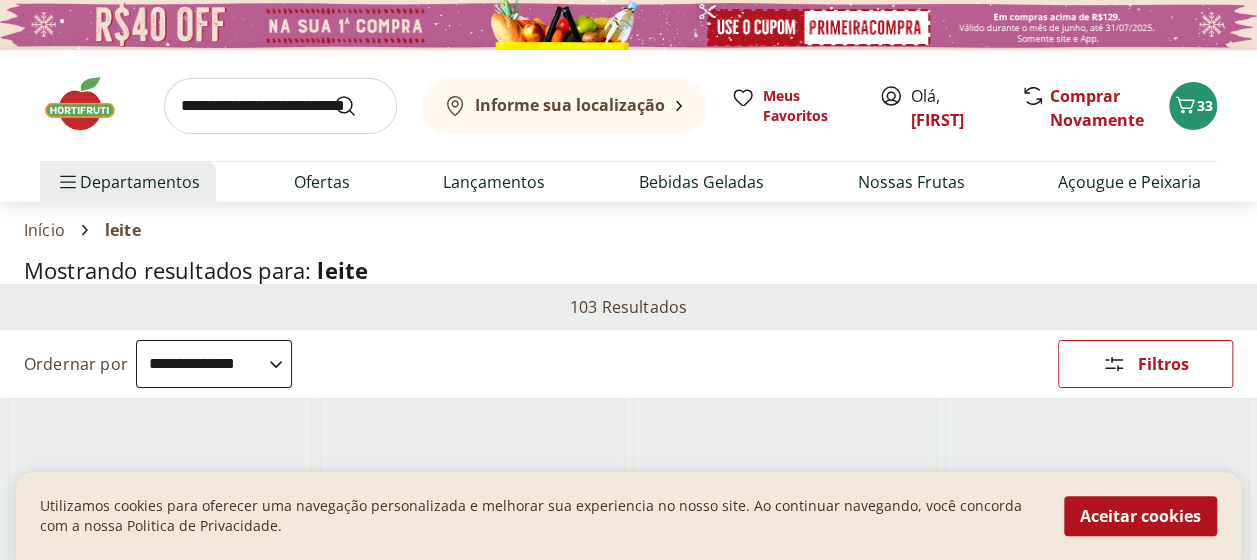 click on "Aceitar cookies" at bounding box center (1140, 516) 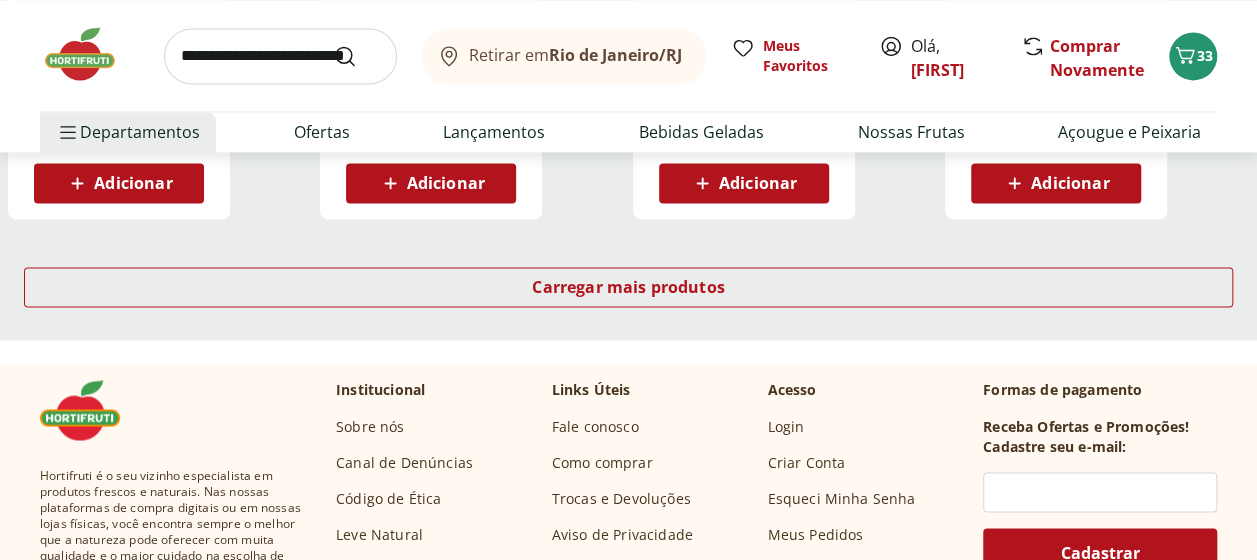 scroll, scrollTop: 1490, scrollLeft: 0, axis: vertical 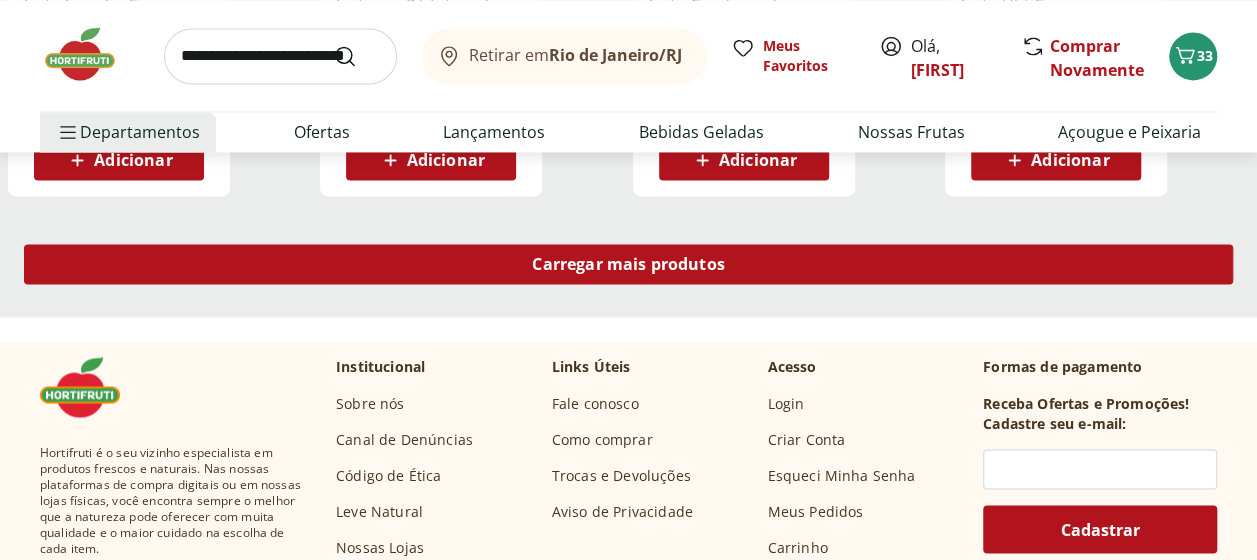 click on "Carregar mais produtos" at bounding box center (628, 264) 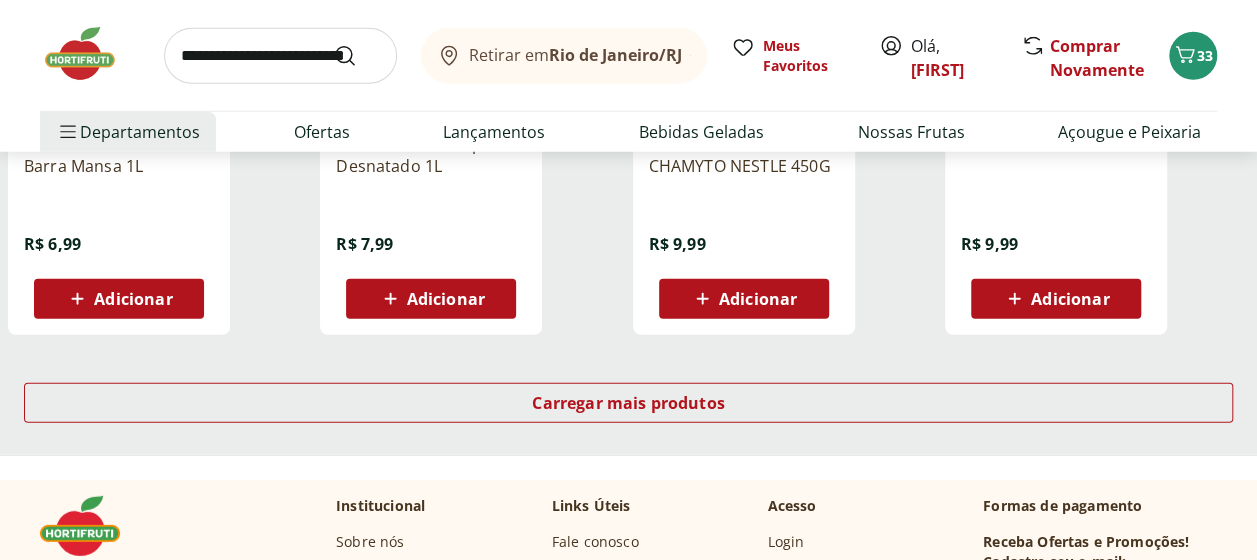scroll, scrollTop: 2599, scrollLeft: 0, axis: vertical 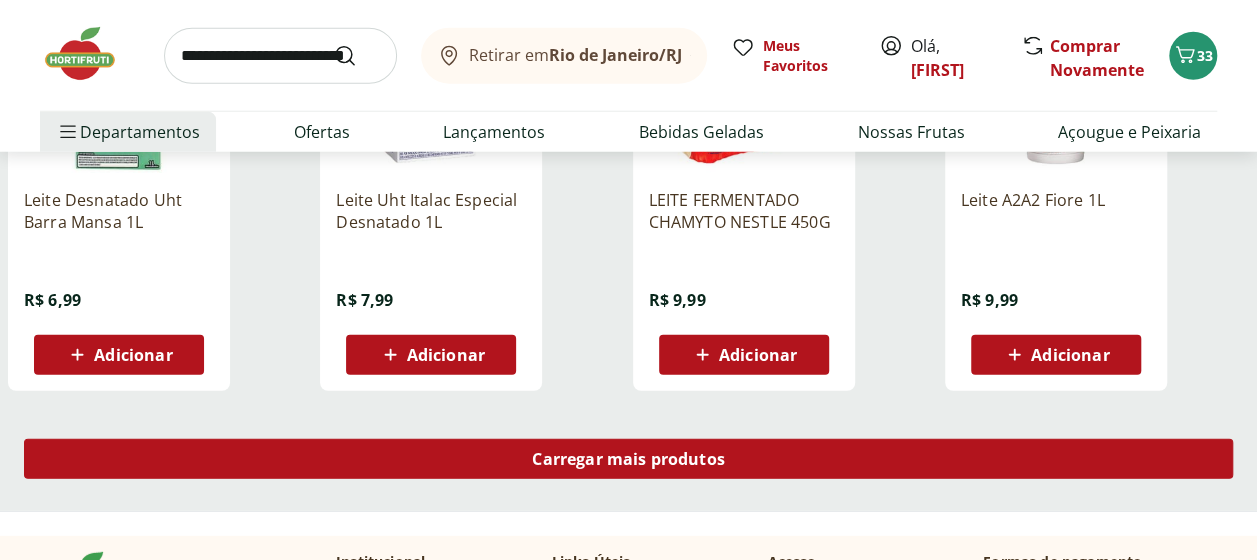 click on "Carregar mais produtos" at bounding box center [628, 459] 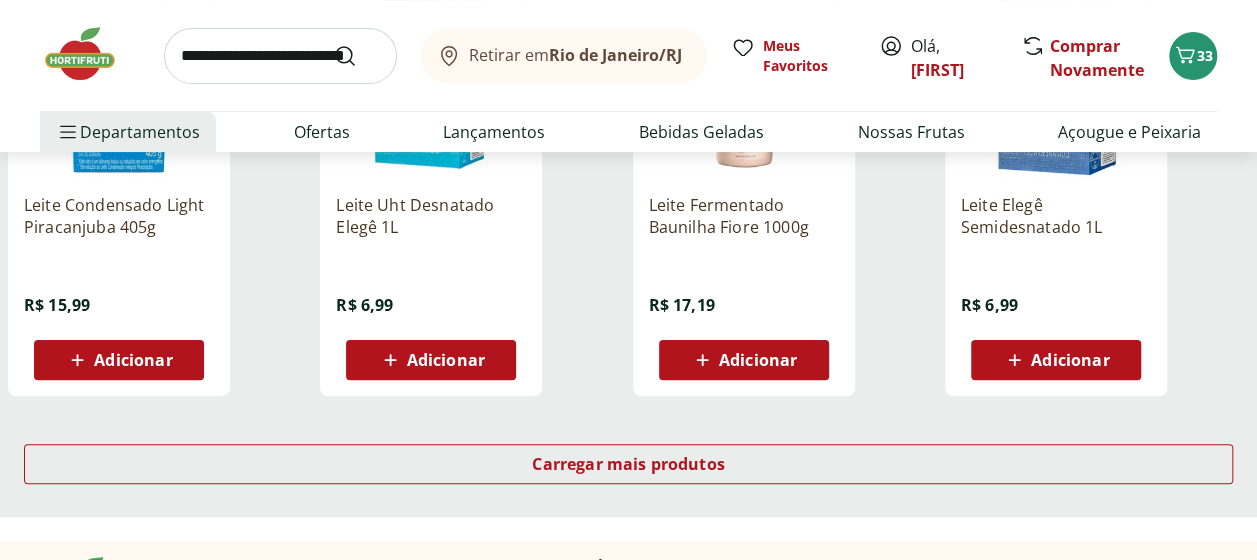 scroll, scrollTop: 3913, scrollLeft: 0, axis: vertical 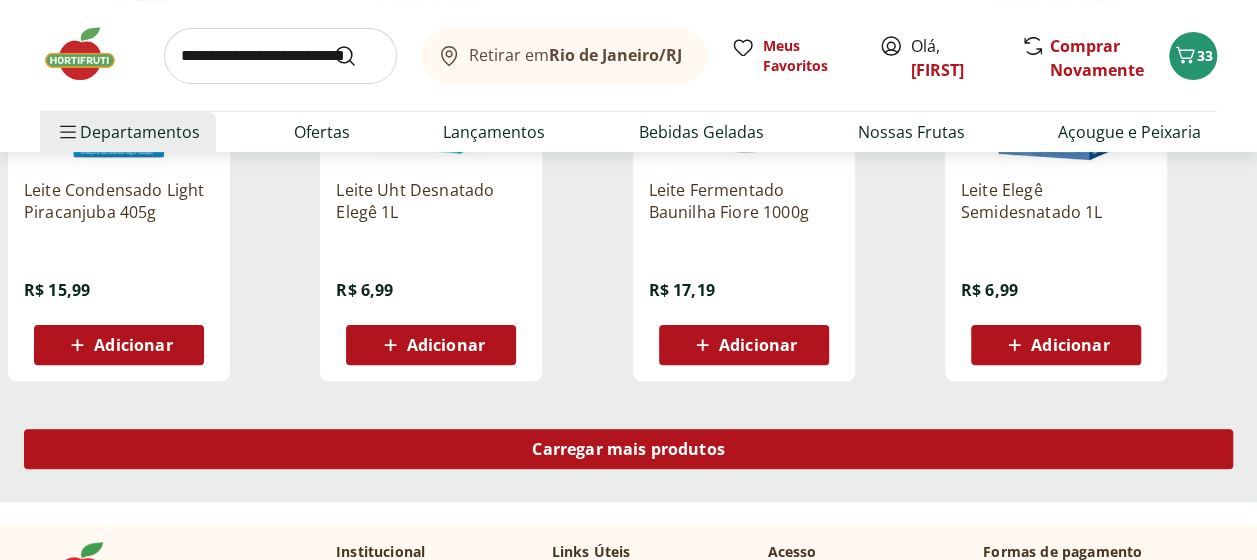 click on "Carregar mais produtos" at bounding box center (628, 449) 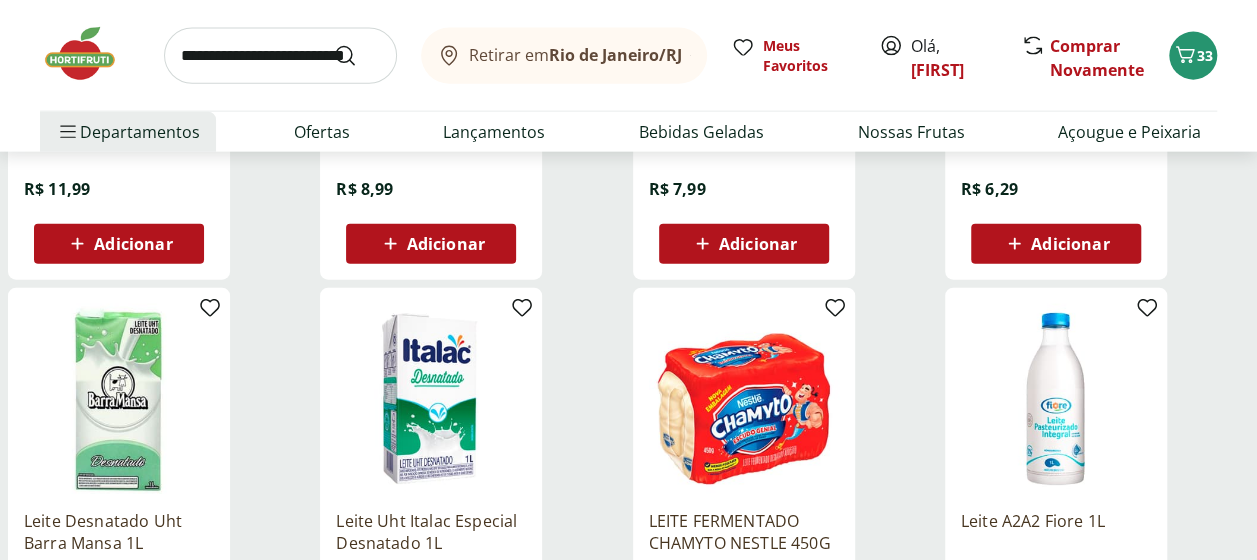 scroll, scrollTop: 2446, scrollLeft: 0, axis: vertical 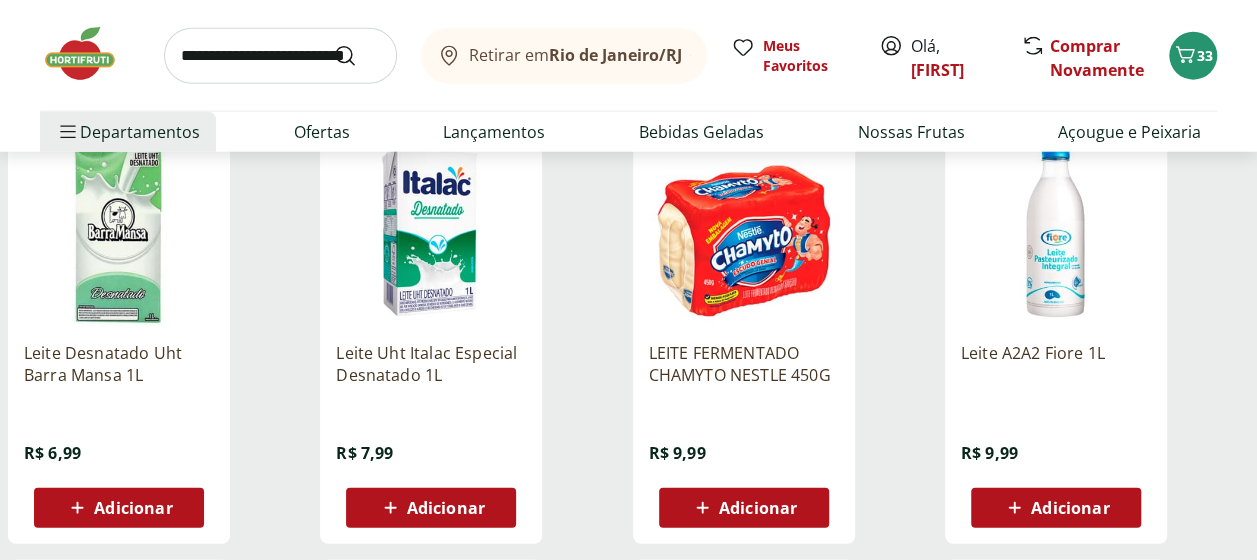 click on "Adicionar" at bounding box center [1070, 508] 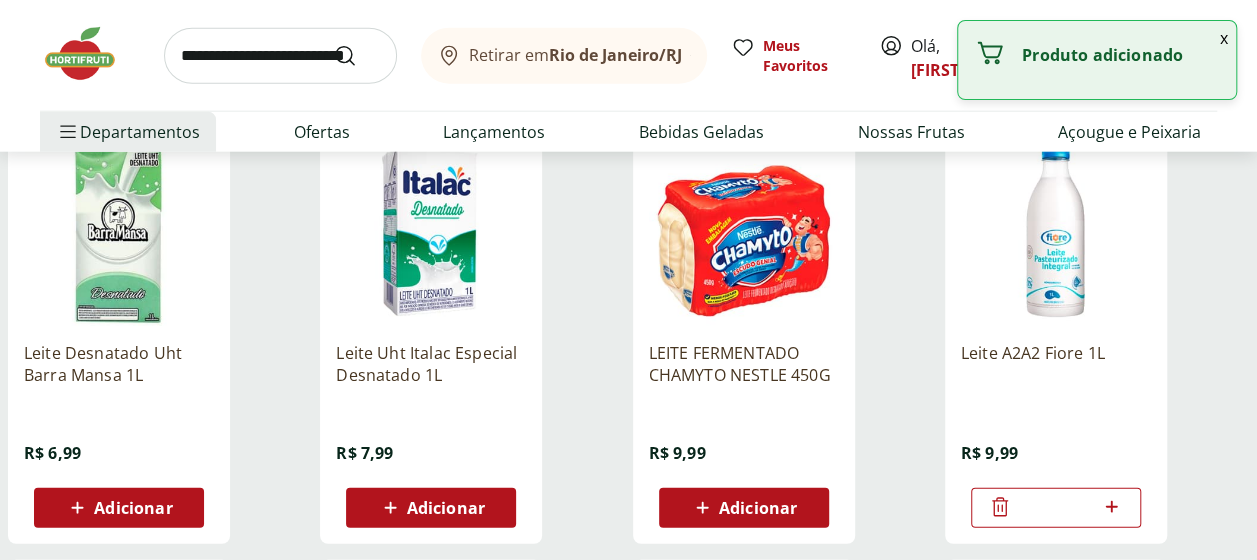 click 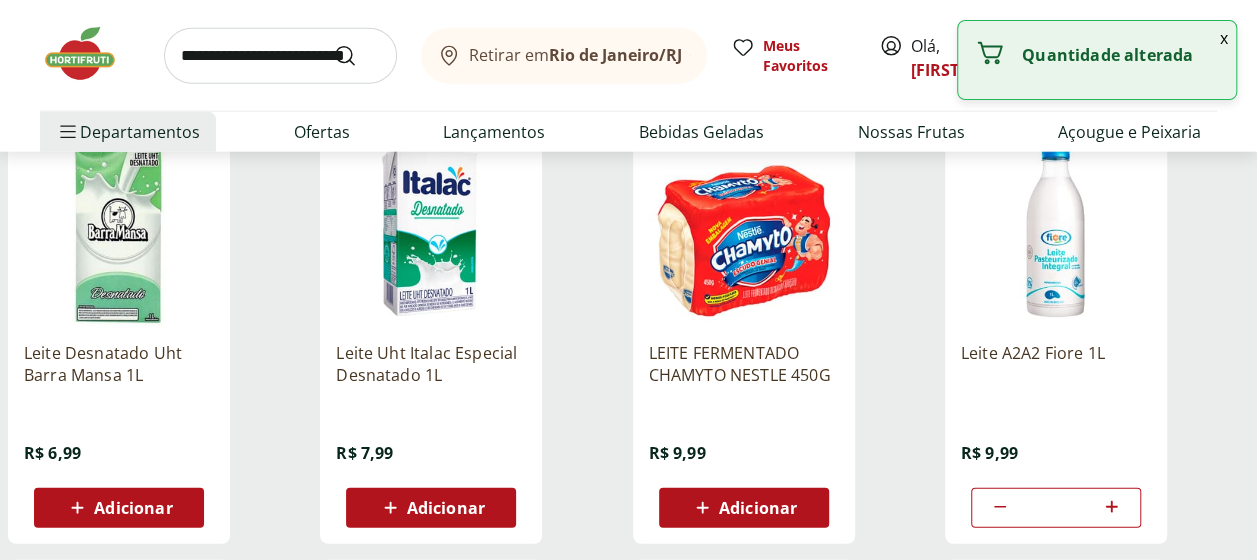 click 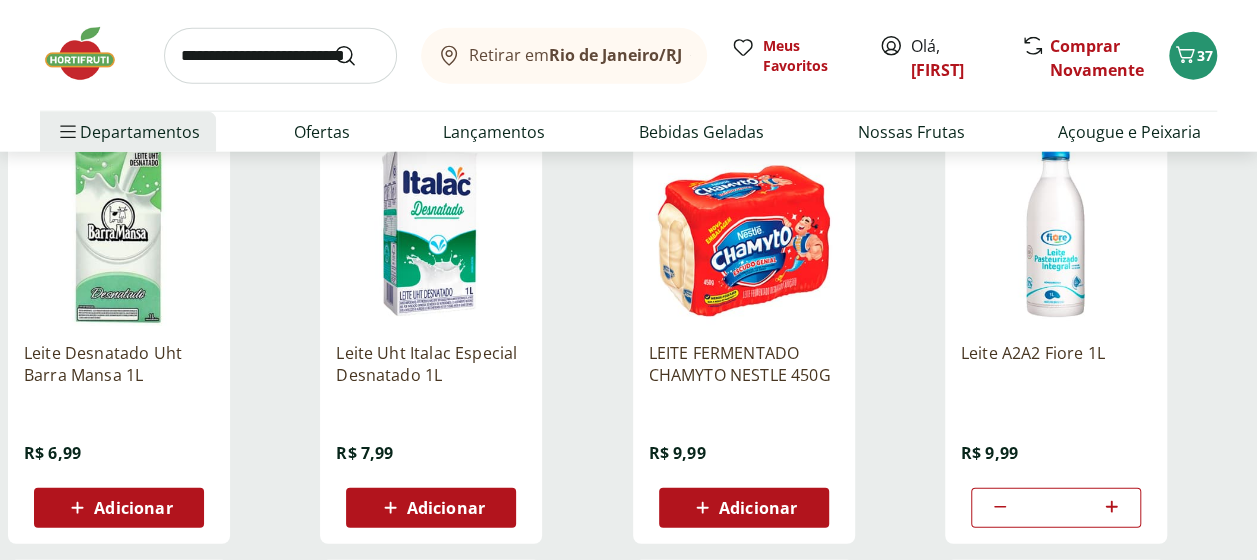 click at bounding box center (280, 56) 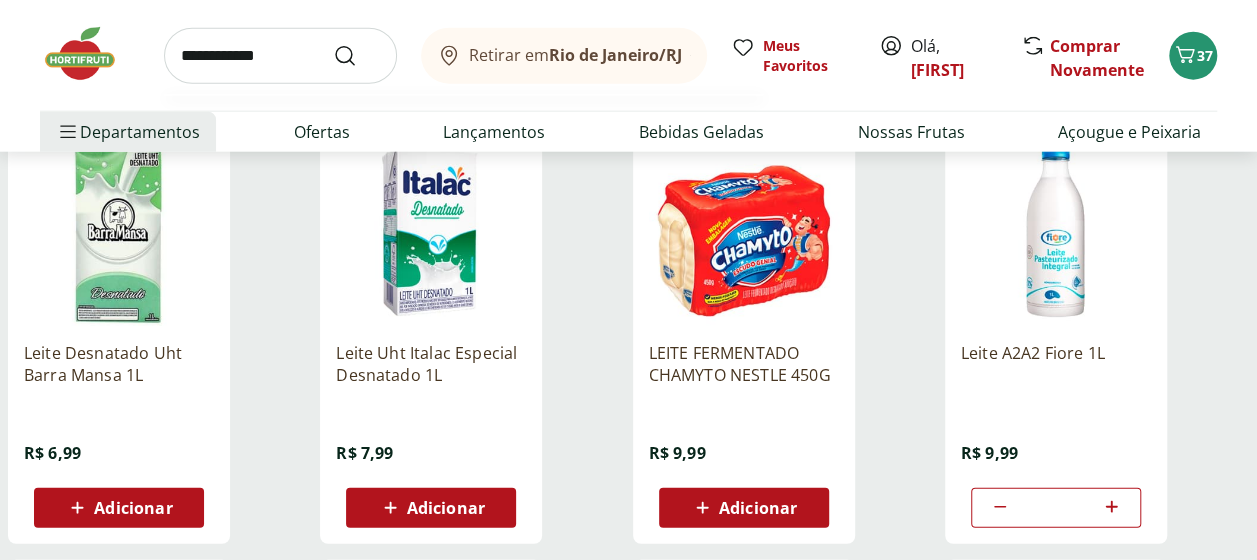 type on "**********" 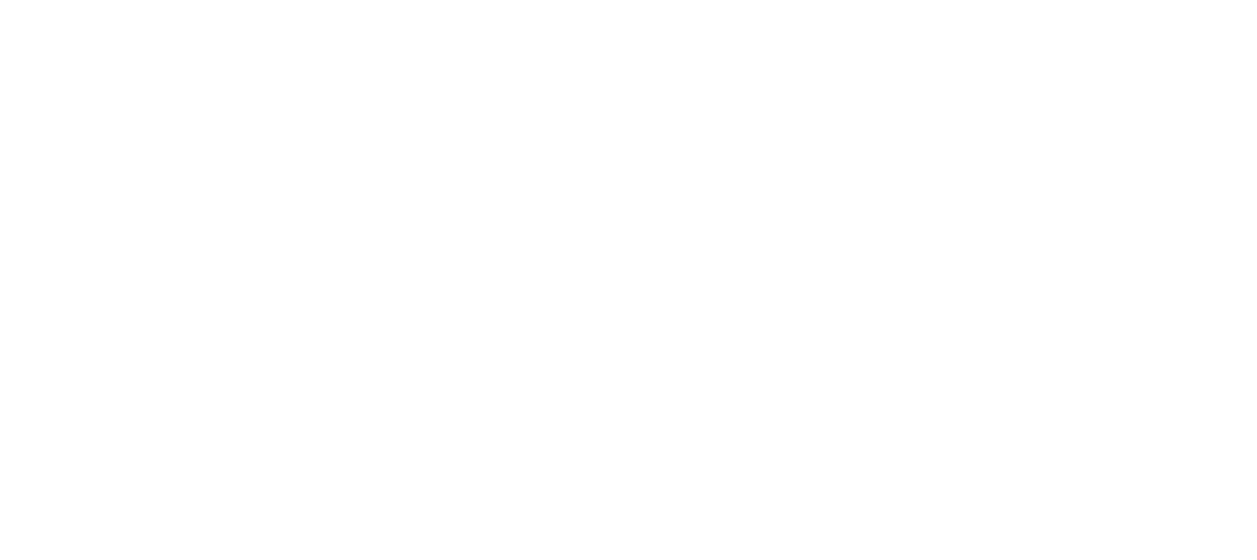 scroll, scrollTop: 0, scrollLeft: 0, axis: both 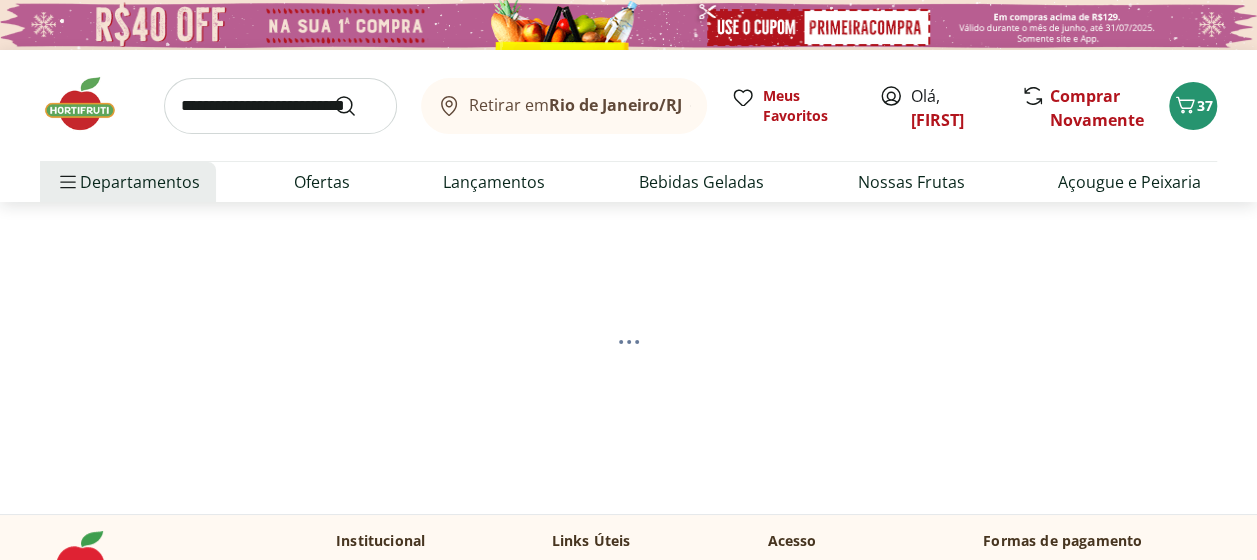 select on "**********" 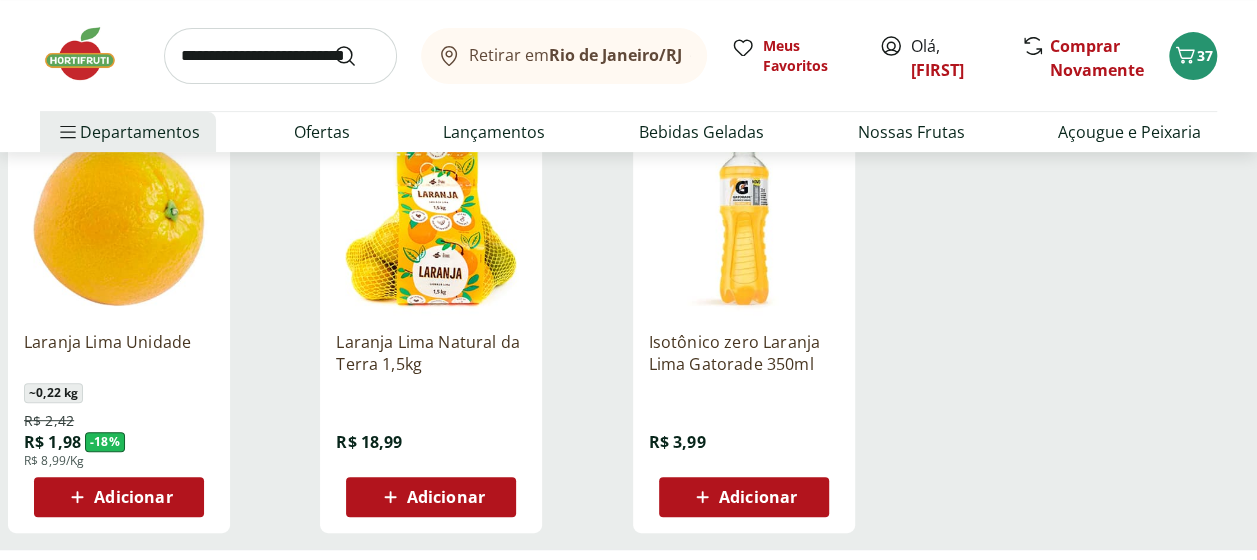 scroll, scrollTop: 290, scrollLeft: 0, axis: vertical 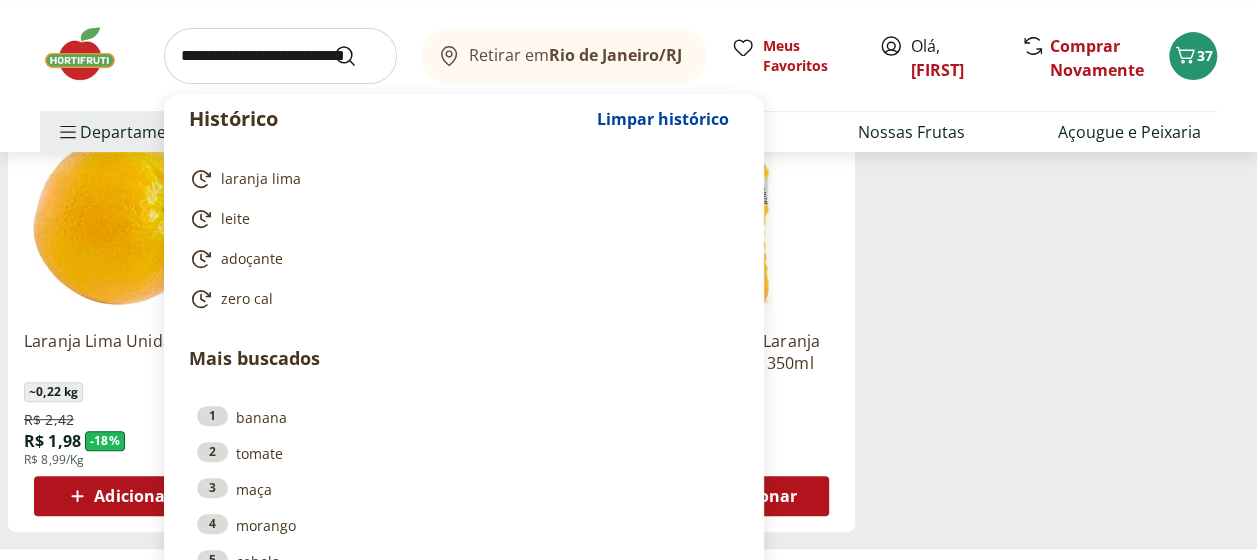 click at bounding box center (280, 56) 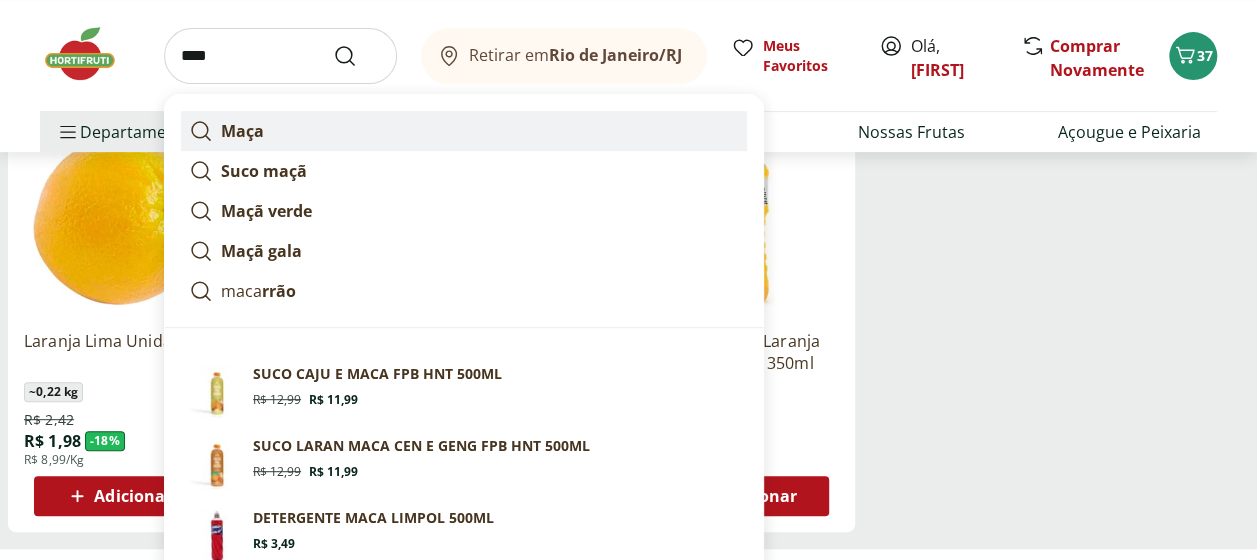click on "Maça" at bounding box center (464, 131) 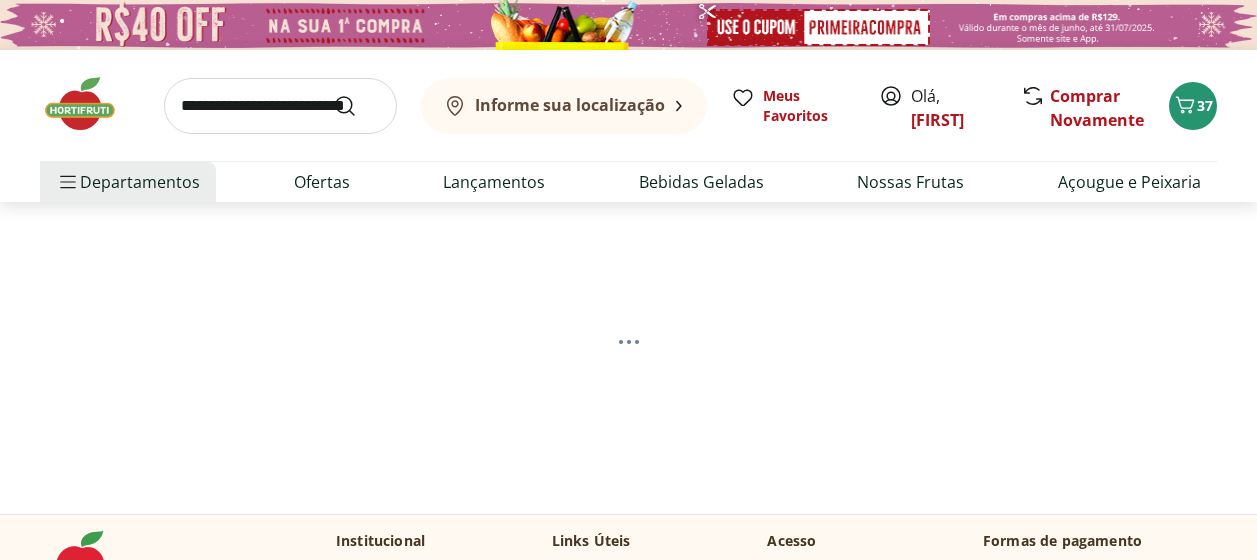 scroll, scrollTop: 0, scrollLeft: 0, axis: both 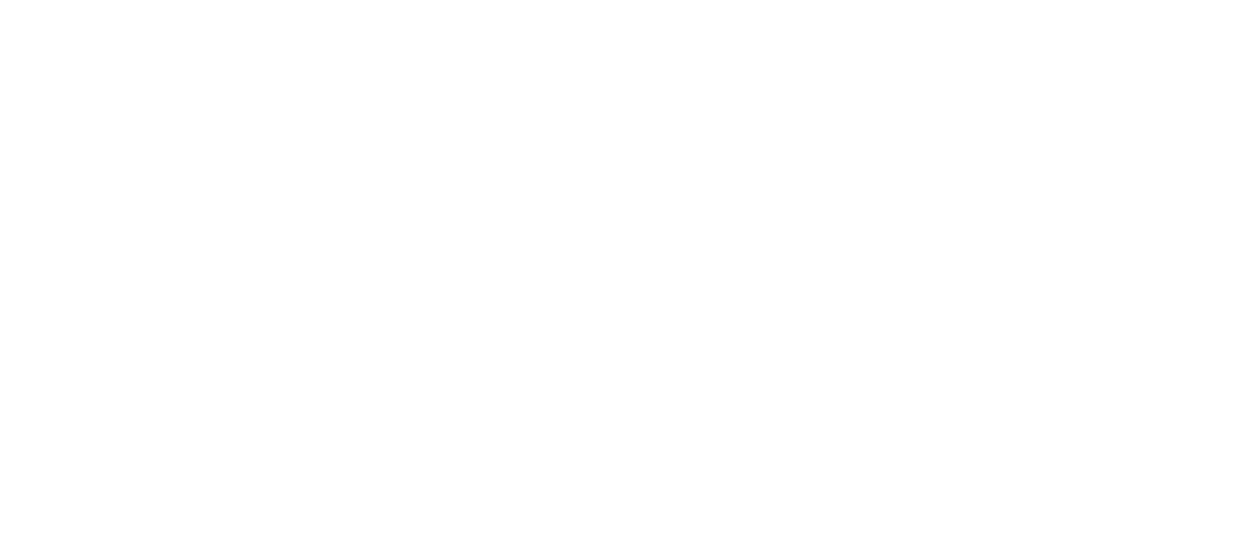 select on "**********" 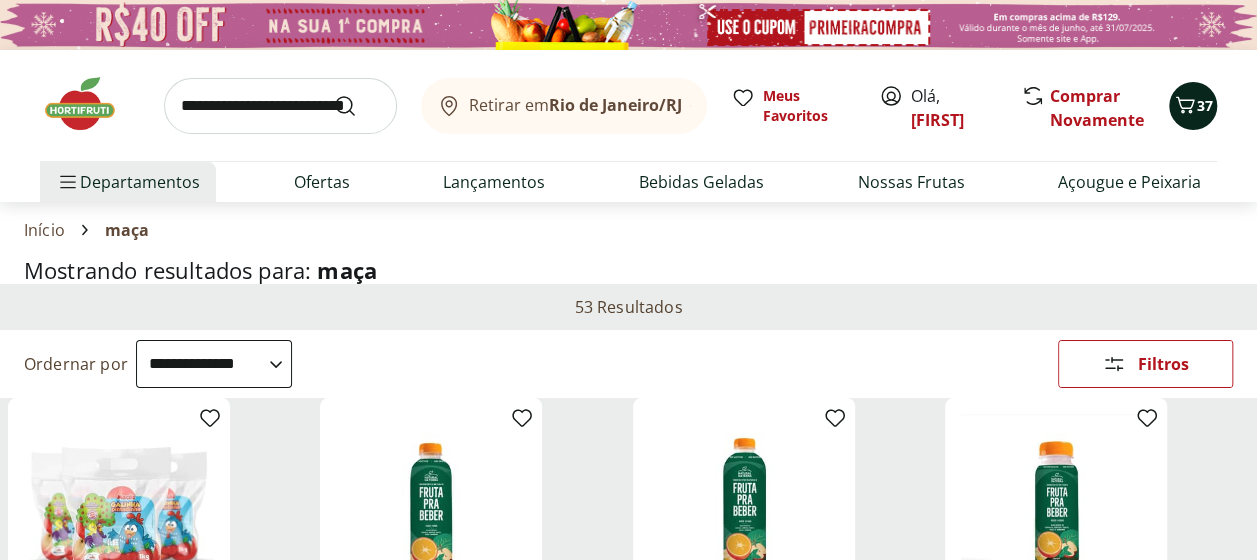 click on "37" at bounding box center [1205, 105] 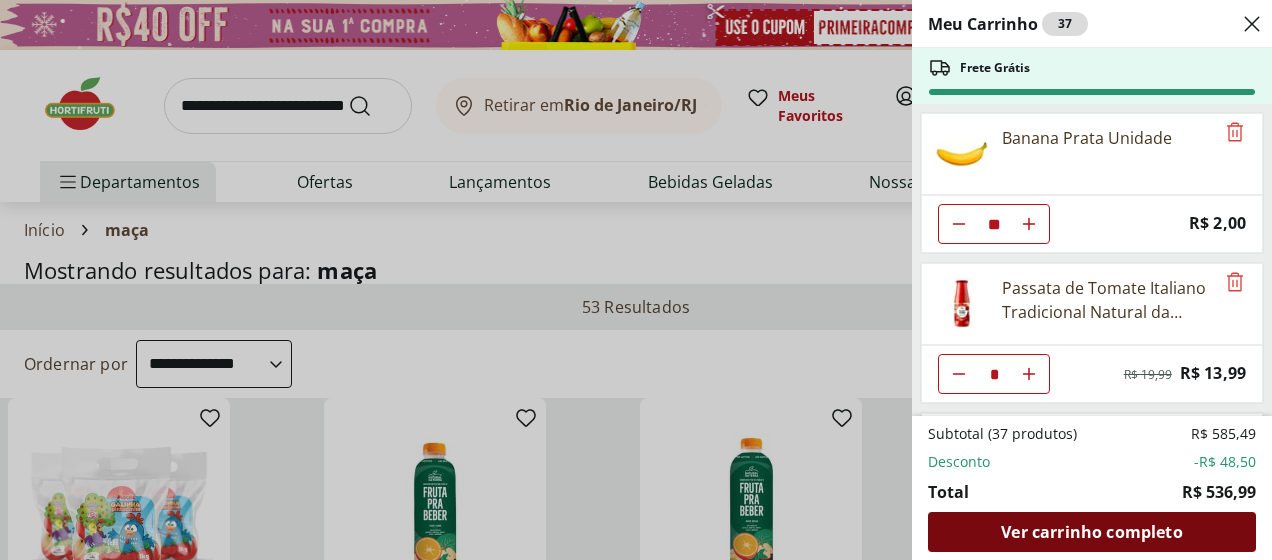 click on "Ver carrinho completo" at bounding box center (1091, 532) 